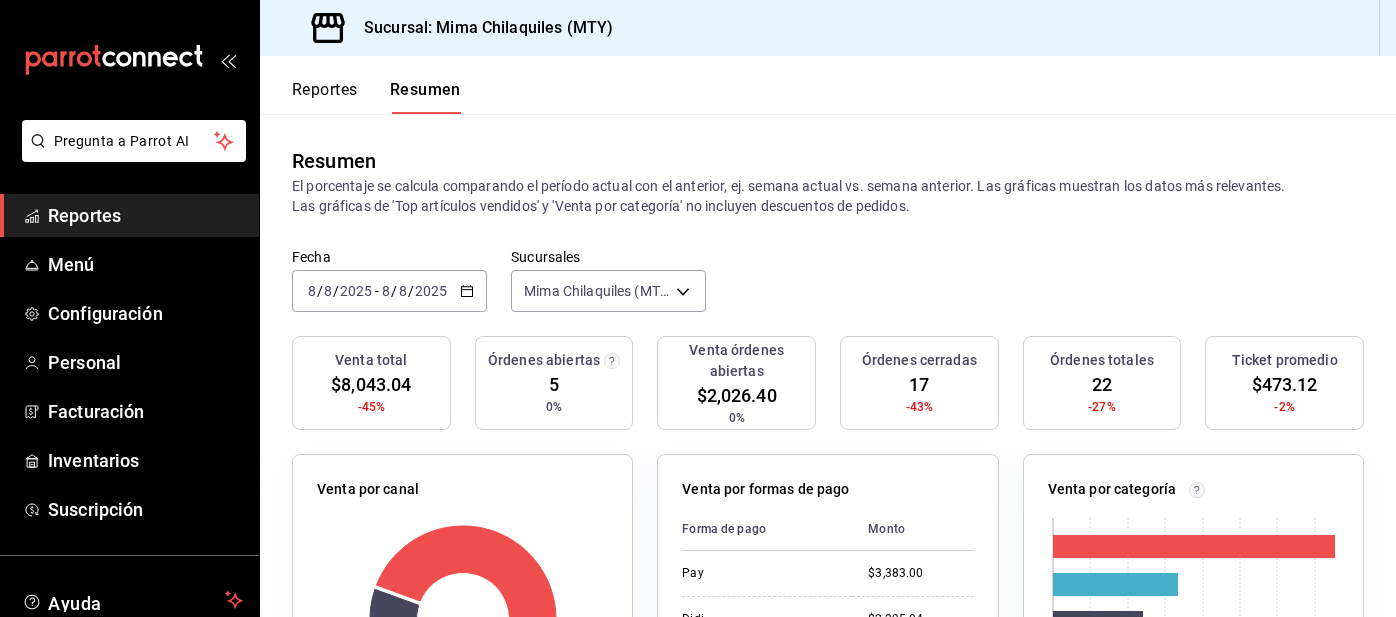 scroll, scrollTop: 0, scrollLeft: 0, axis: both 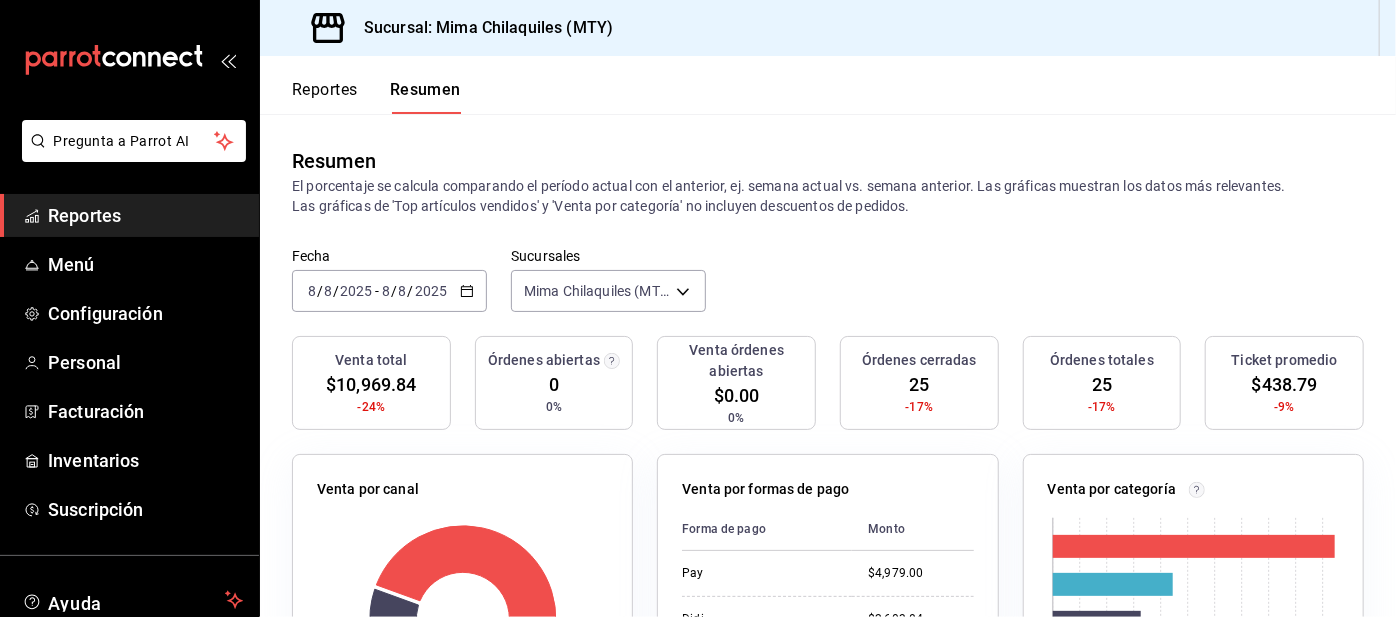 click on "Reportes Resumen" at bounding box center [360, 85] 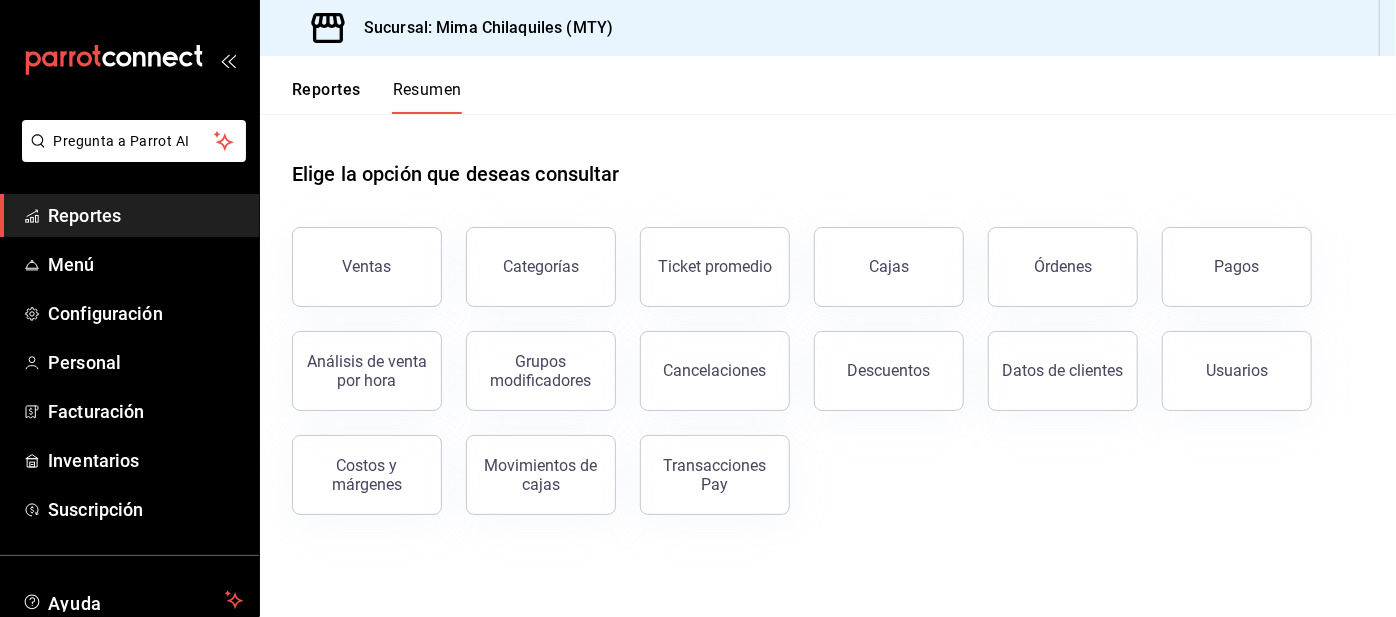 click on "Reportes" at bounding box center [326, 97] 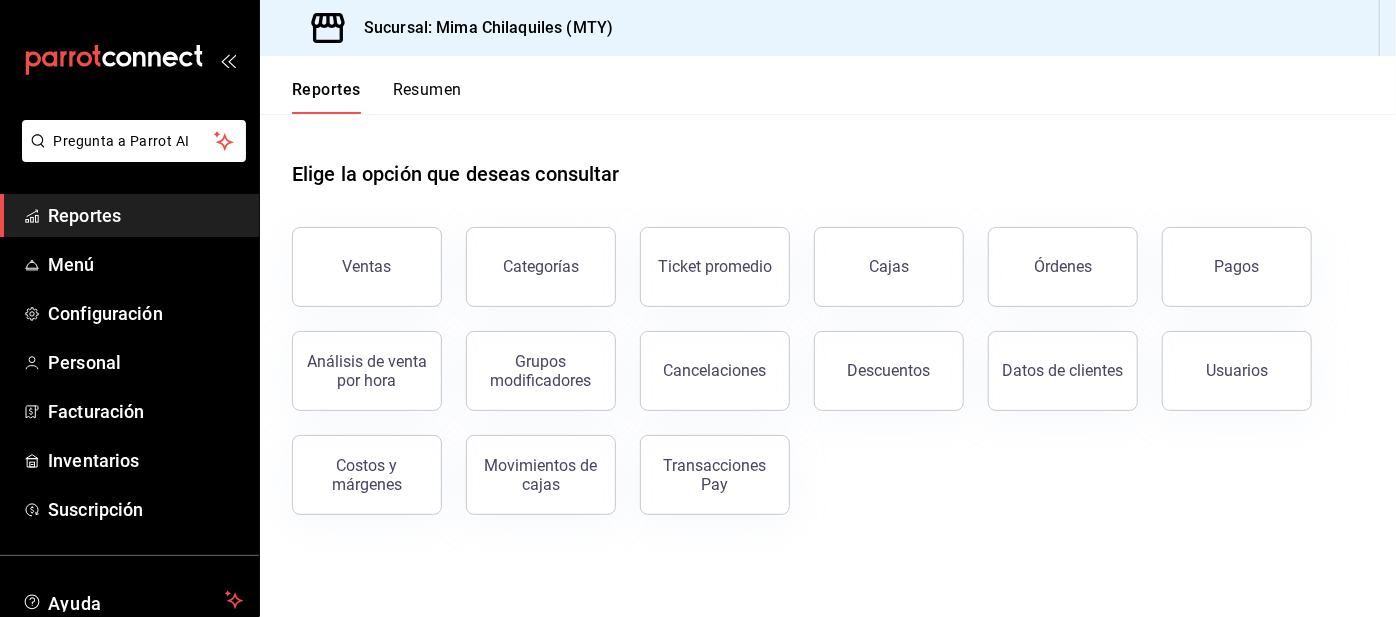 click on "Pagos" at bounding box center [1237, 266] 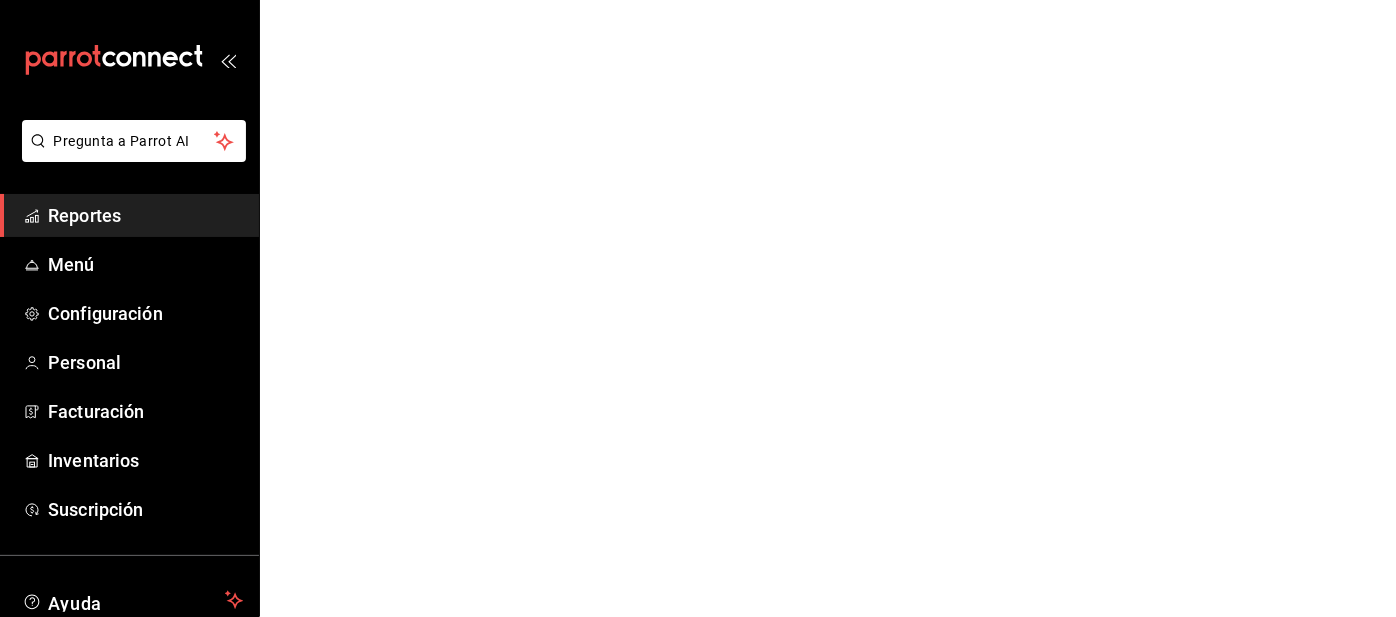 click on "Pregunta a Parrot AI Reportes   Menú   Configuración   Personal   Facturación   Inventarios   Suscripción   Ayuda Recomienda Parrot   [FIRST] [LAST]   Sugerir nueva función   Pregunta a Parrot AI Reportes   Menú   Configuración   Personal   Facturación   Inventarios   Suscripción   Ayuda Recomienda Parrot   [FIRST] [LAST]   Sugerir nueva función   GANA 1 MES GRATIS EN TU SUSCRIPCIÓN AQUÍ ¿Recuerdas cómo empezó tu restaurante?
Hoy puedes ayudar a un colega a tener el mismo cambio que tú viviste.
Recomienda Parrot directamente desde tu Portal Administrador.
Es fácil y rápido.
🎁 Por cada restaurante que se una, ganas 1 mes gratis. Ver video tutorial Ir a video Visitar centro de ayuda ([PHONE]) [EMAIL] Visitar centro de ayuda ([PHONE]) [EMAIL]" at bounding box center (698, 0) 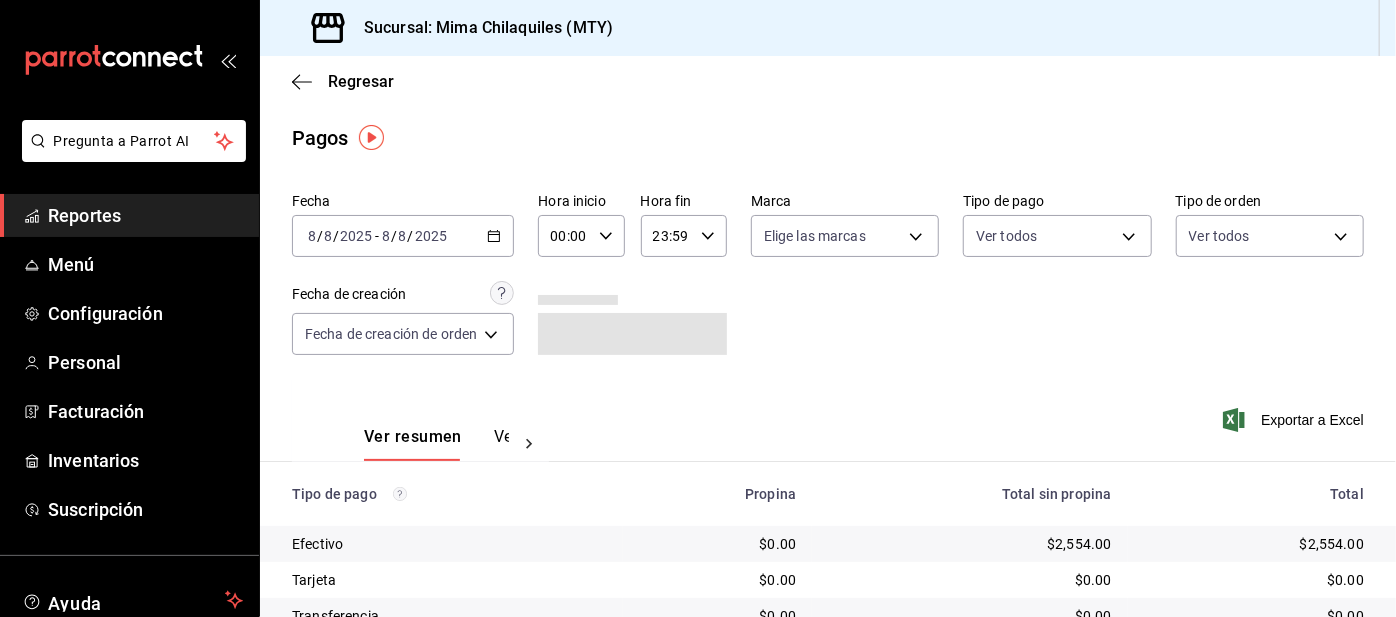click on "Pregunta a Parrot AI Reportes   Menú   Configuración   Personal   Facturación   Inventarios   Suscripción   Ayuda Recomienda Parrot   [FIRST] [LAST]   Sugerir nueva función   Sucursal: Mima Chilaquiles (MTY) Regresar Pagos Fecha [DATE]   /  /  -  /  /  /  Hora inicio  :  Hora inicio Hora fin  :  Hora fin Marca Elige las marcas Tipo de pago Ver todos Tipo de orden Ver todos Fecha de creación   Fecha de creación de orden ORDER Ver resumen Ver pagos Exportar a Excel Tipo de pago   Propina Total sin propina Total Efectivo $0.00 $2,554.00 $2,554.00 Tarjeta $0.00 $0.00 $0.00 Transferencia $0.00 $0.00 $0.00 DIDI $0.00 $0.00 $0.00 UBER $0.00 $0.00 $0.00 Uber Eats $0.00 $833.00 $833.00 DiDi Food $0.00 $2,603.84 $2,603.84 Pay $377.10 $4,979.00 $5,356.10 Total $377.10 $10,969.84 $11,346.94 Pregunta a Parrot AI Reportes   Menú   Configuración   Personal   Facturación   Inventarios   Suscripción   Ayuda Recomienda Parrot   [FIRST] [LAST]   Sugerir nueva función   Ir a video" at bounding box center [698, 308] 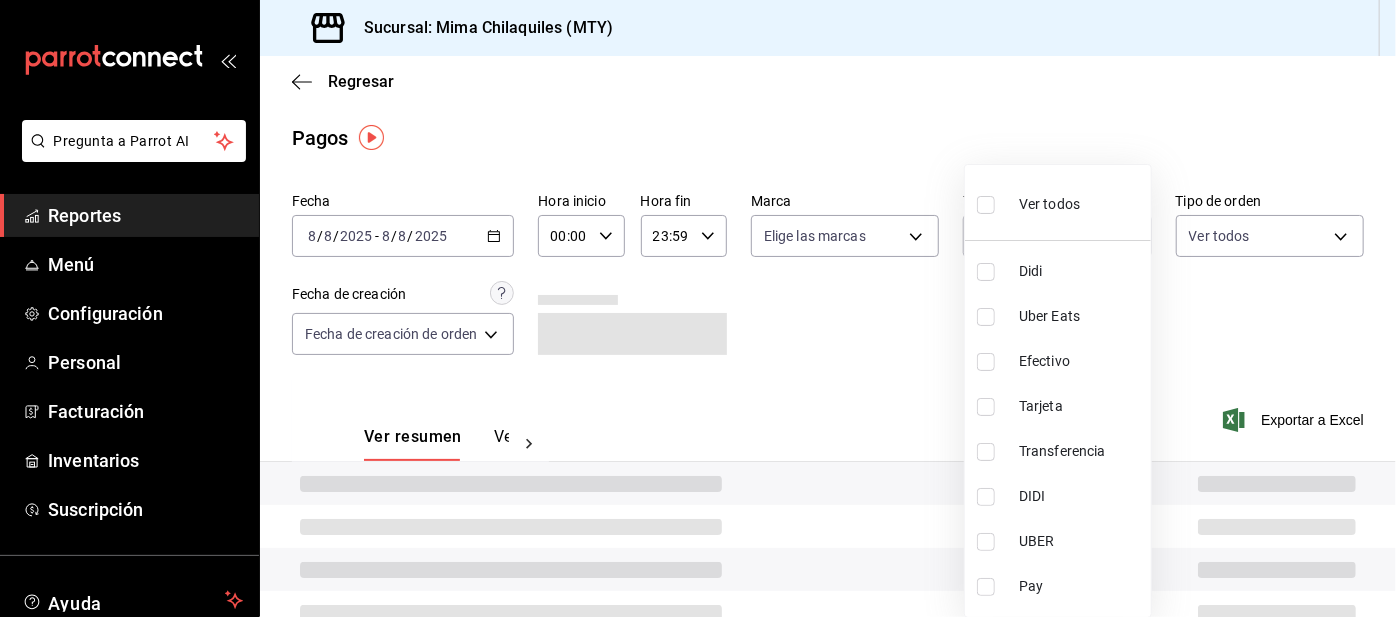 click at bounding box center [986, 272] 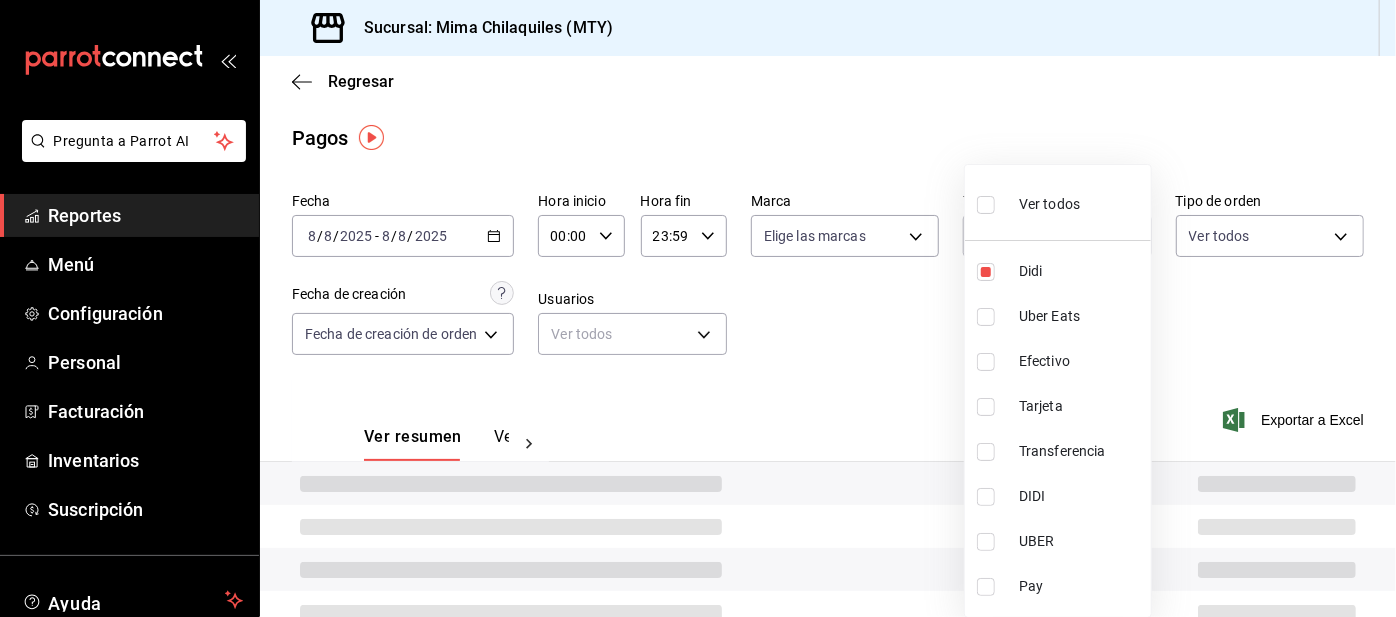type on "ac2aad4e-3626-4df0-8b49-5bb49559922d" 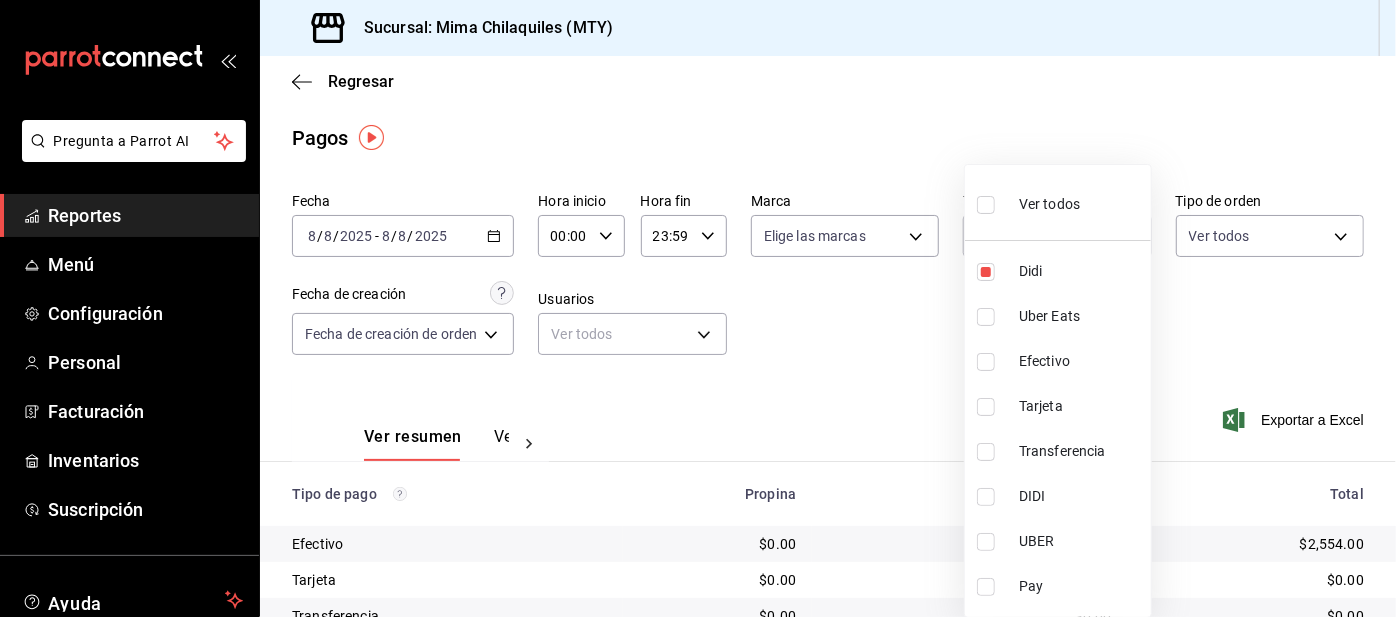 click at bounding box center [698, 308] 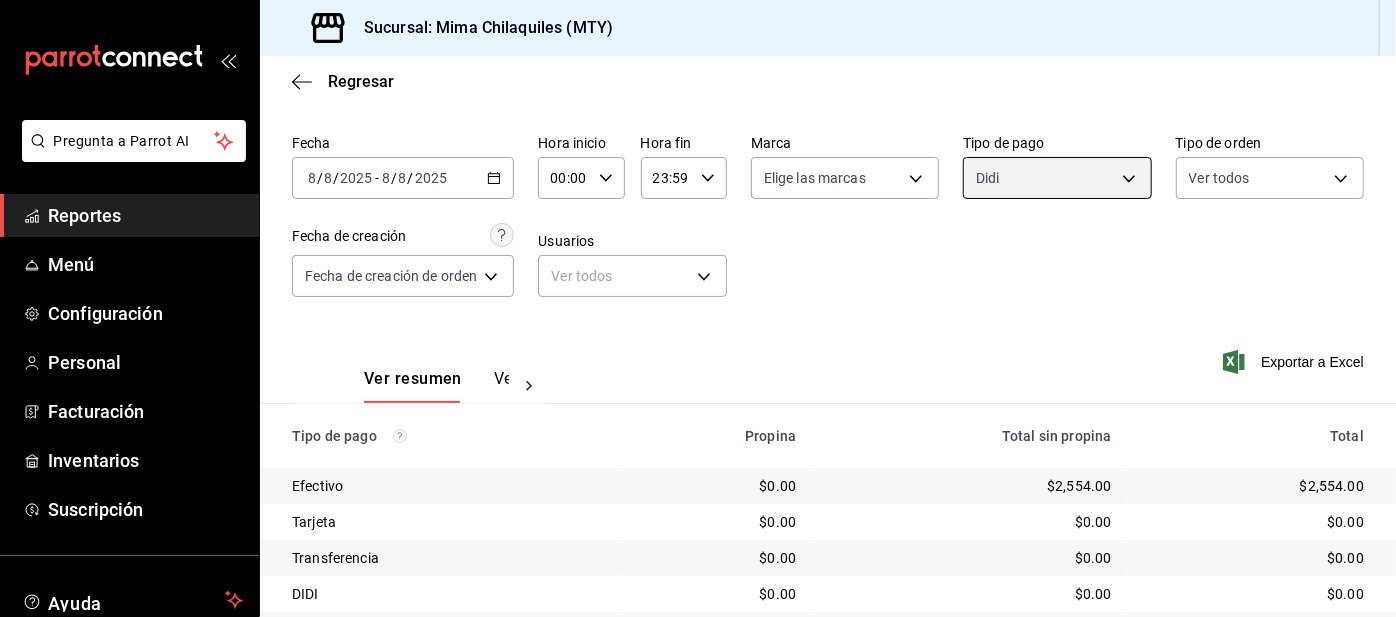 scroll, scrollTop: 168, scrollLeft: 0, axis: vertical 